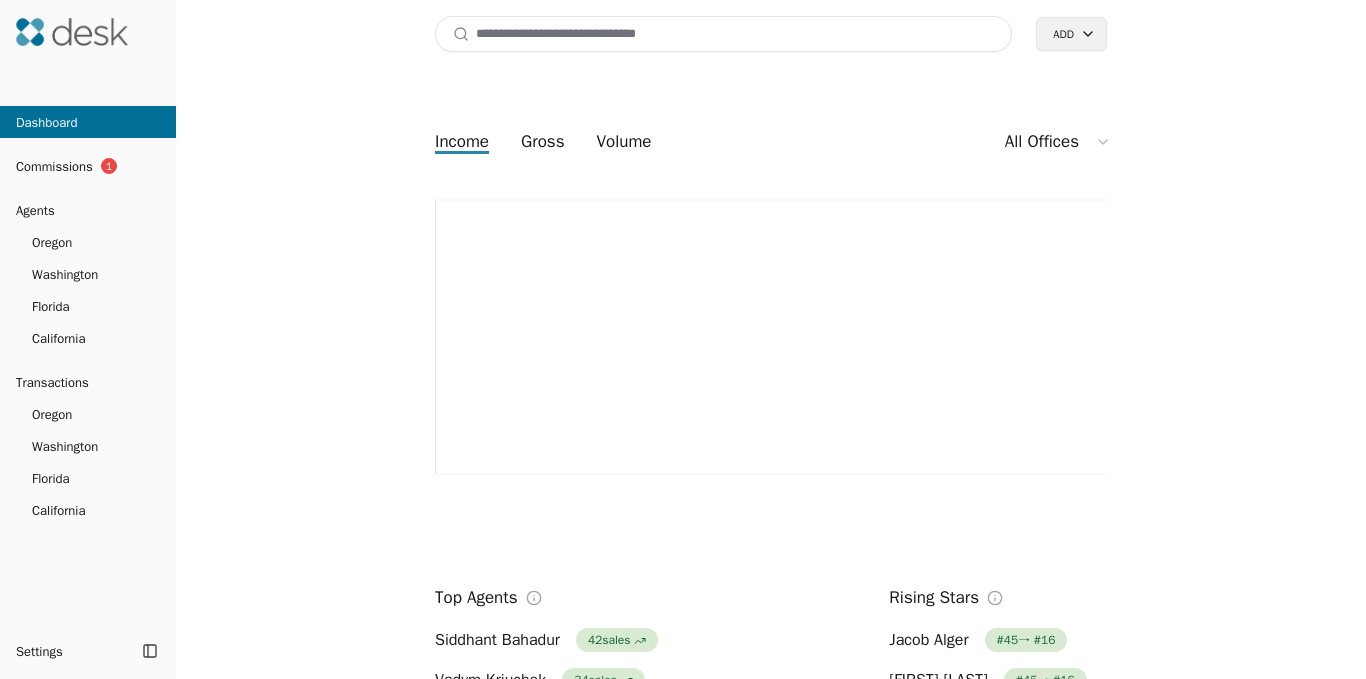 scroll, scrollTop: 0, scrollLeft: 0, axis: both 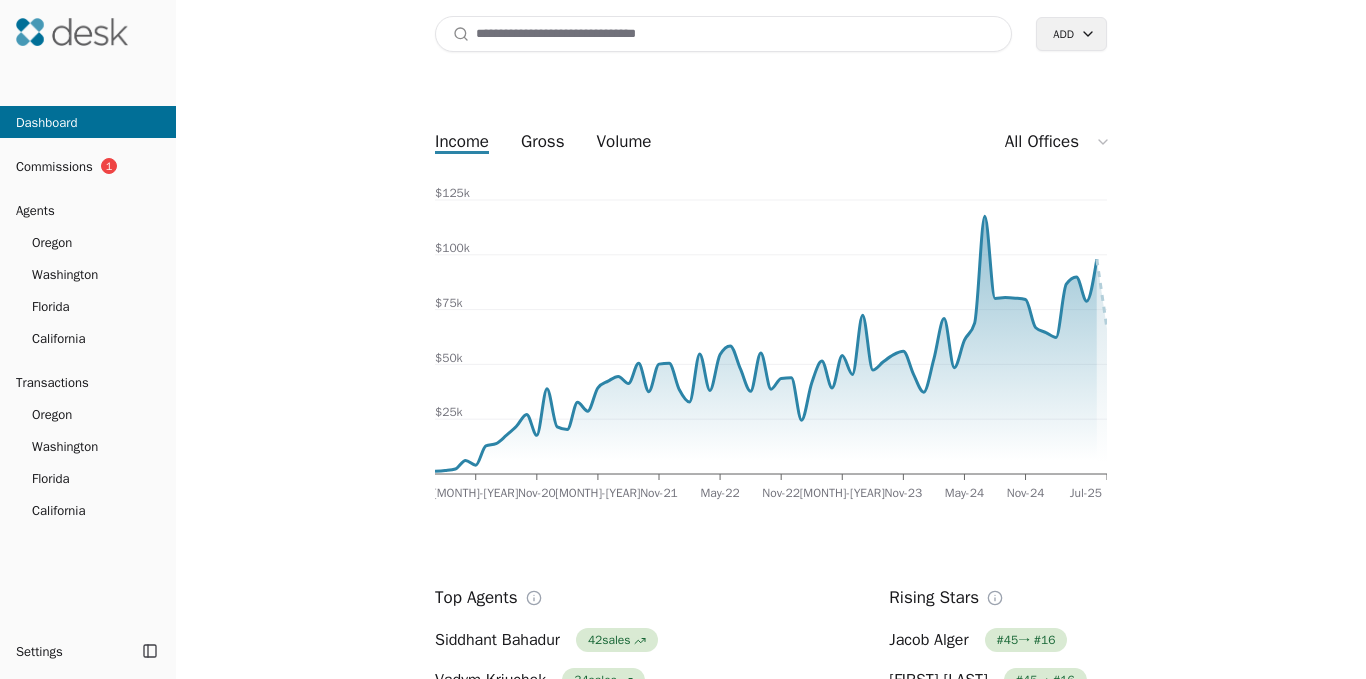 click on "Agents" at bounding box center [88, 210] 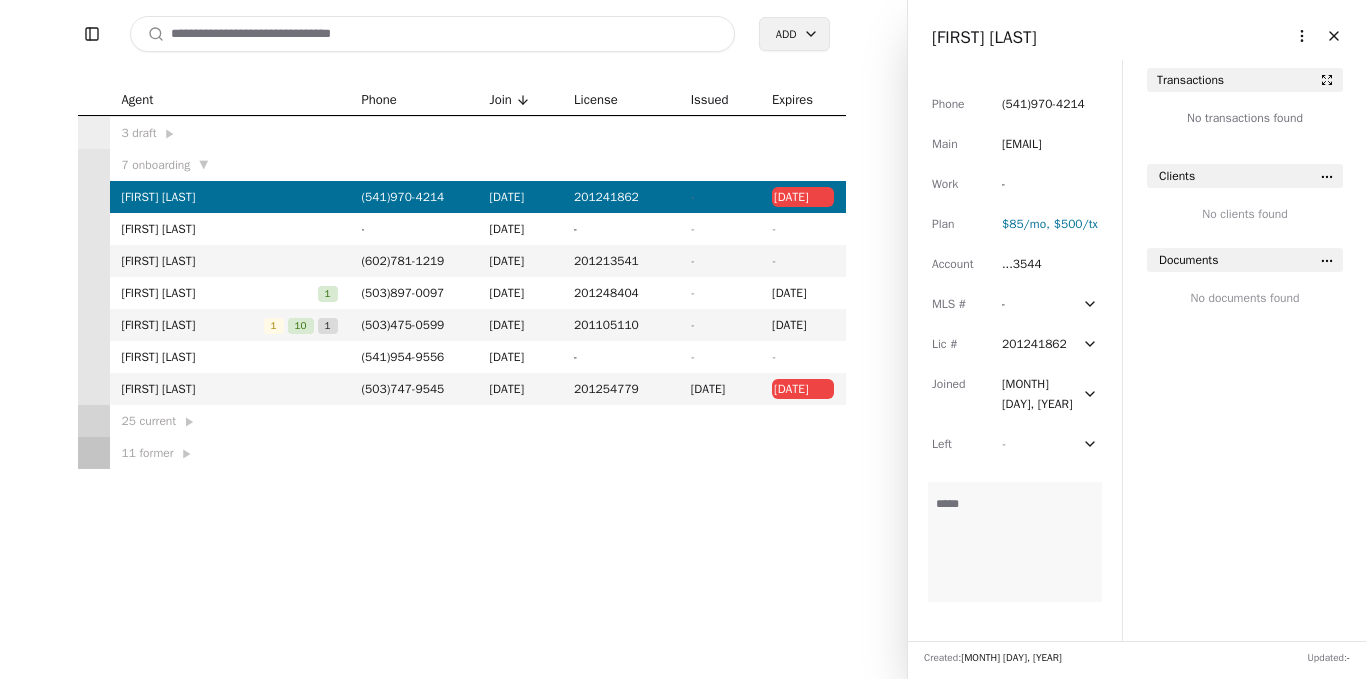click on "7   onboarding ▼" at bounding box center (230, 165) 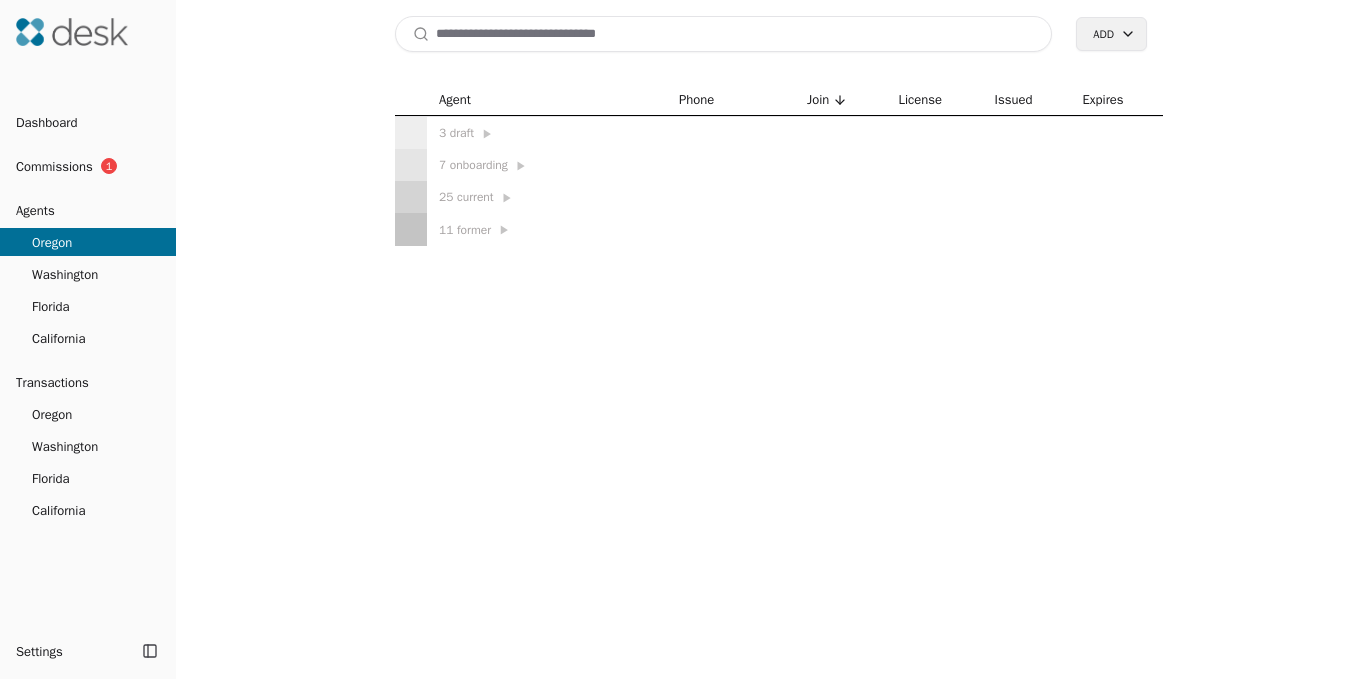 click on "7   onboarding ▶" at bounding box center (547, 165) 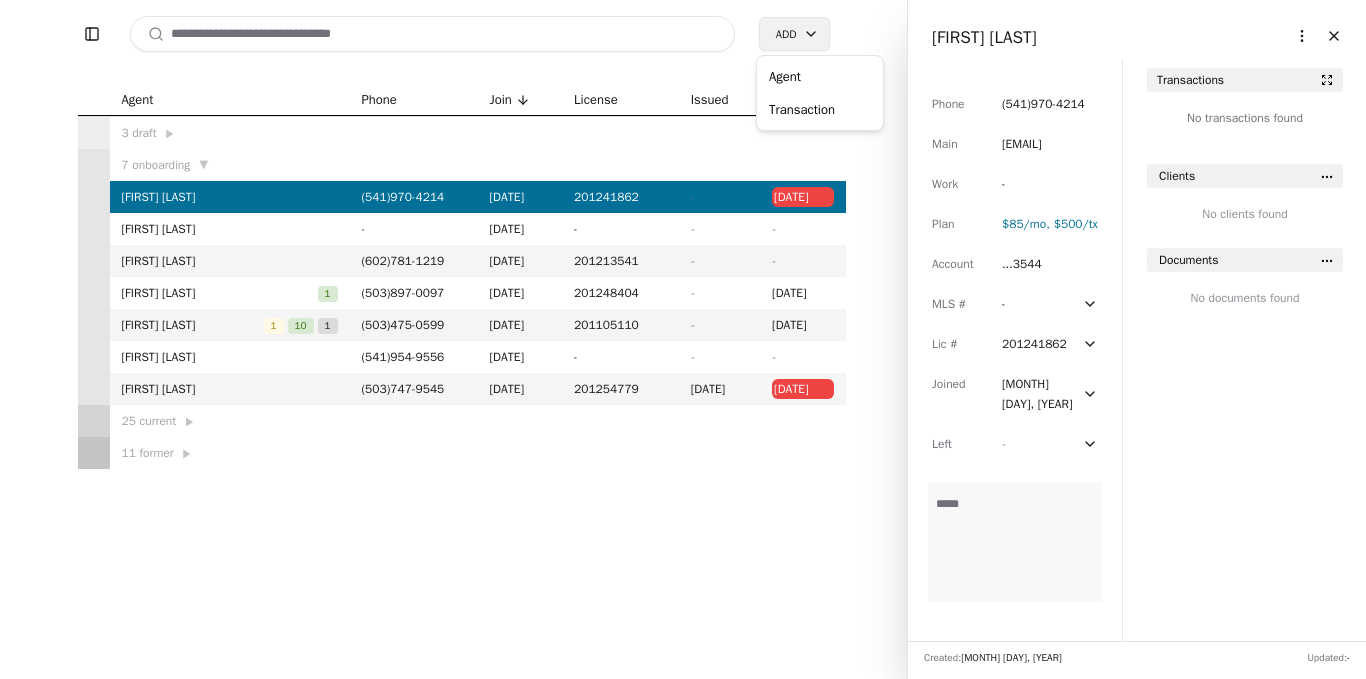 click on "Toggle Sidebar Search Add Agent Phone Join License Issued Expires 3   draft ▶ 7   onboarding ▼ Tiffany Moore ( 541 )  970 - 4214 01/31/25 201241862 - 11/30/24 Tom Anderson - 01/01/25 - - - Gabriel Mellinger ( 602 )  781 - 1219 12/11/24 201213541 - - Thubten Comerford 1 ( 503 )  897 - 0097 04/01/24 201248404 - 05/31/26 Brett Myers 1 10 1 ( 503 )  475 - 0599 03/07/24 201105110 - 06/30/26 Margaret Anderson ( 541 )  954 - 9556 01/12/24 - - - Kurt McLaughlin ( 503 )  747 - 9545 01/02/24 201254779 12/22/23 05/31/25 25   current ▶ 11   former ▶ Agent Sidebar Agent Sidebar
$125k Tiffany Moore More options Close Phone ( 541 )  970 - 4214 Main tiffanymoorerealtor@gmail.com Work - Plan $85 /mo, $500 /tx Account ...3544 MLS # - Lic # 201241862 Joined Jan 31, 2025 Left - Commission Structure Commission Structure Transactions No transactions found Clients No clients found Documents No documents found Created:  March 3, 2025 Updated:  - Production Report Production Report Transaction Agent" at bounding box center (683, 339) 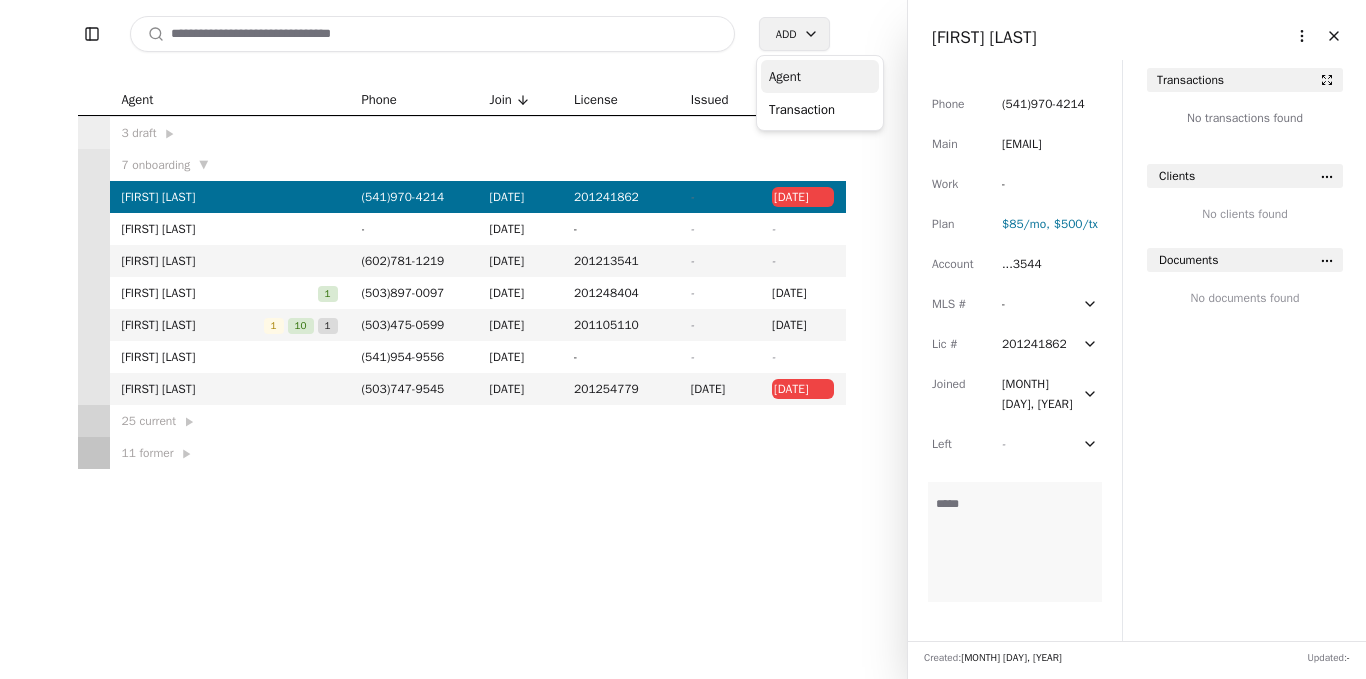 click on "Agent" at bounding box center [820, 76] 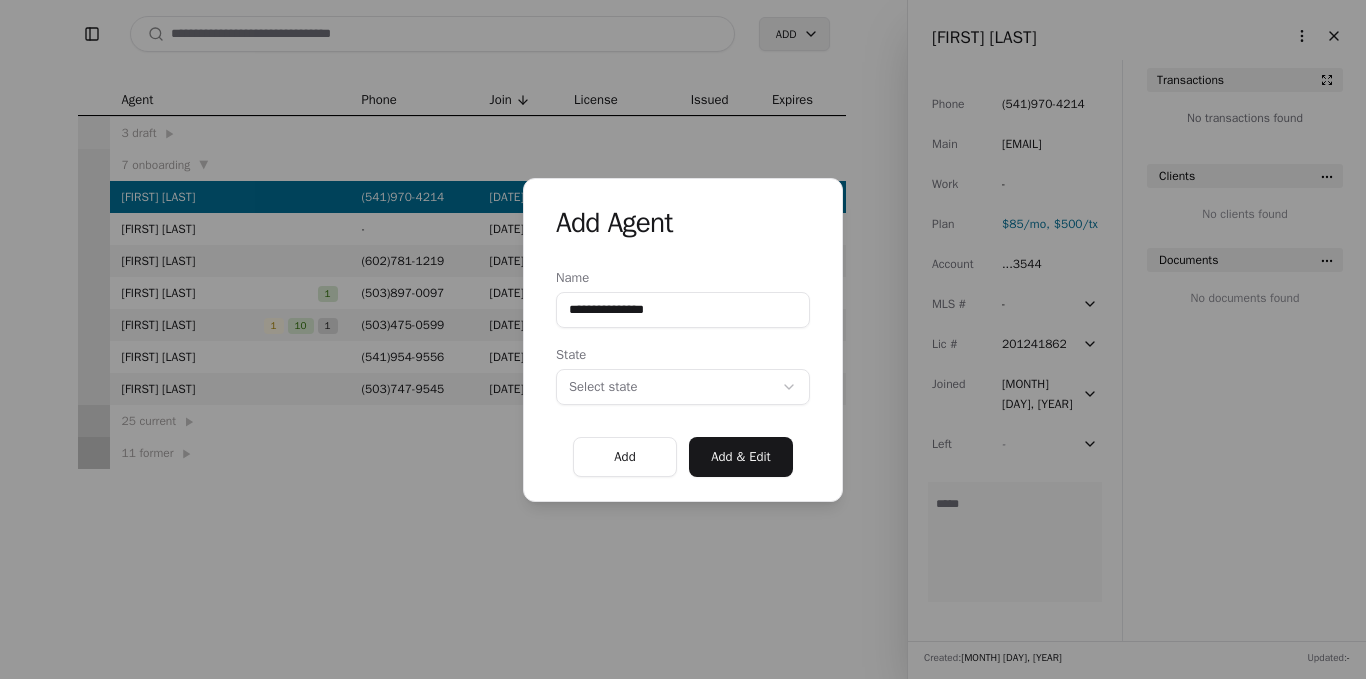 type on "**********" 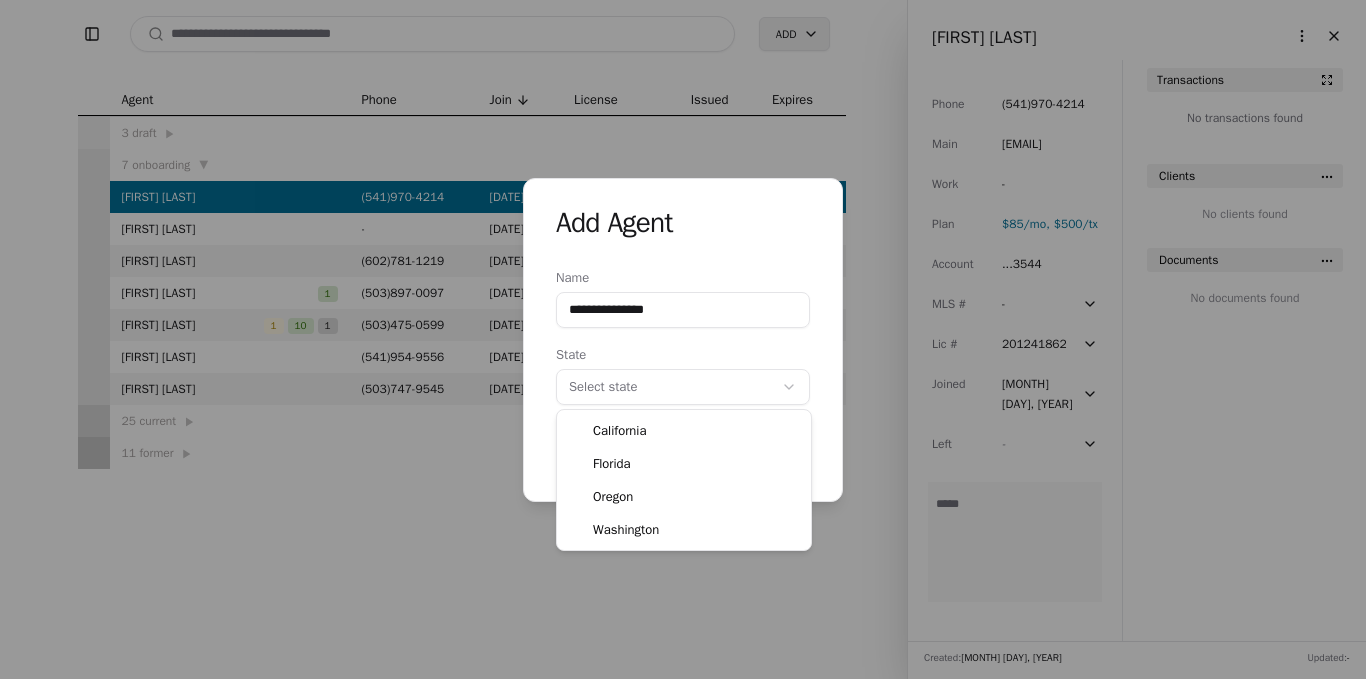 select on "**" 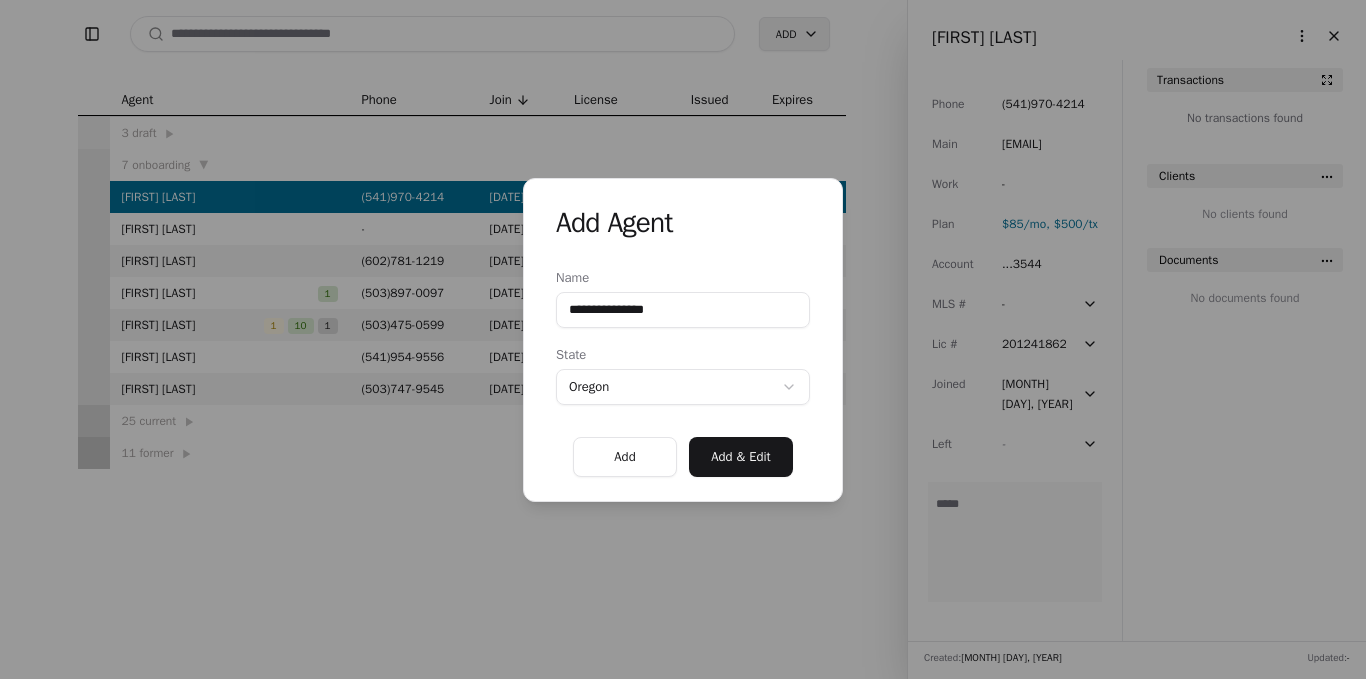 click on "Add & Edit" at bounding box center [741, 457] 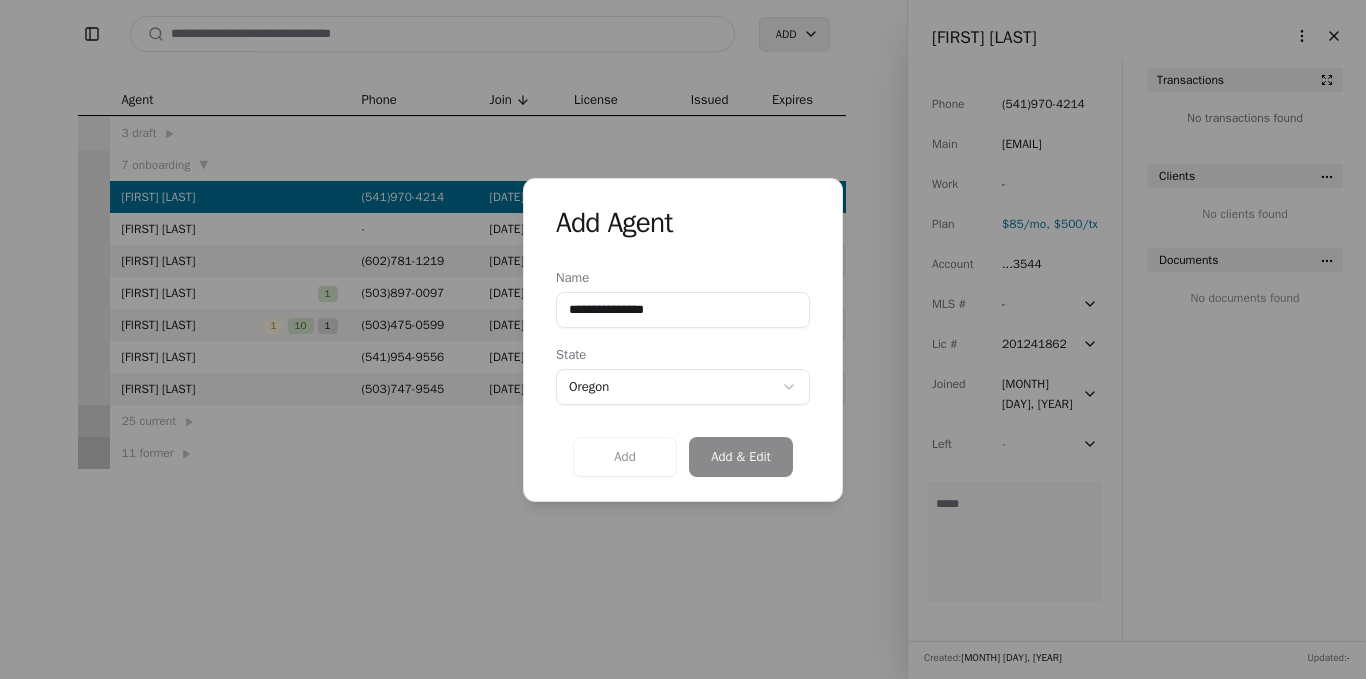 type 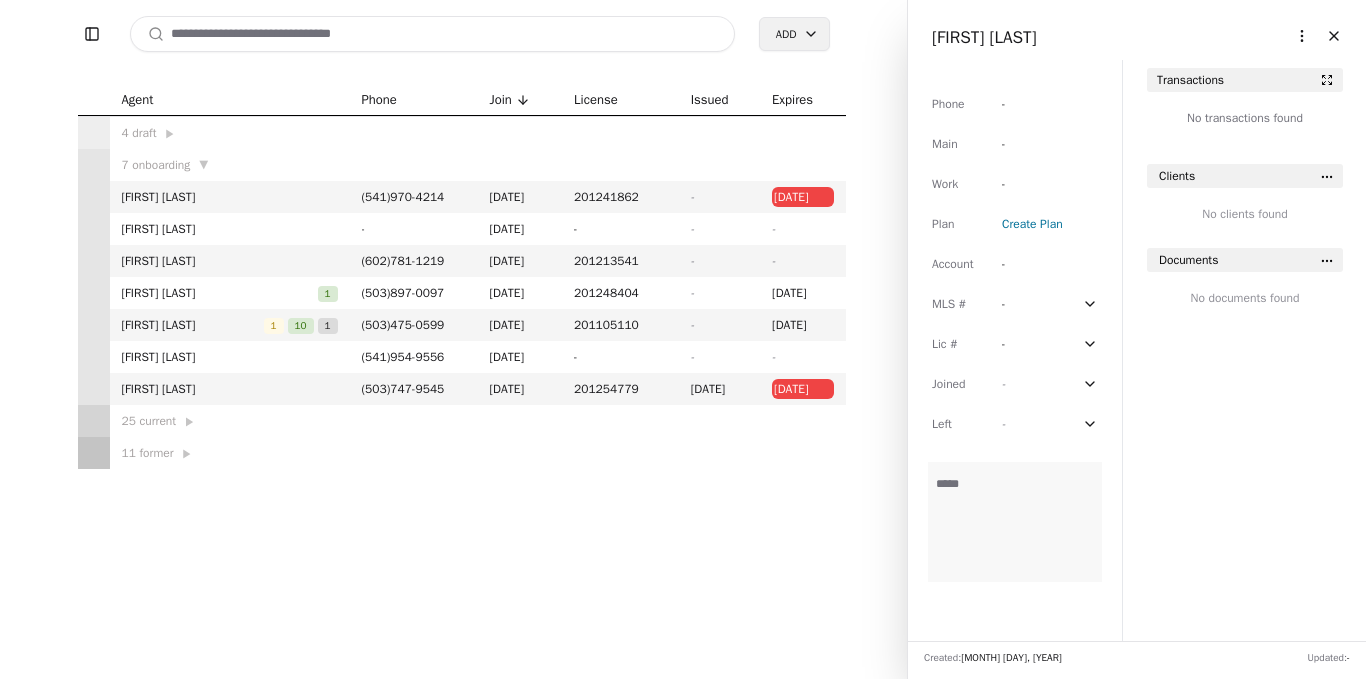 click on "Phone - Main - Work - Plan Create Plan Account - MLS # - Lic # - Joined - Left - Commission Structure Commission Structure" at bounding box center [1015, 264] 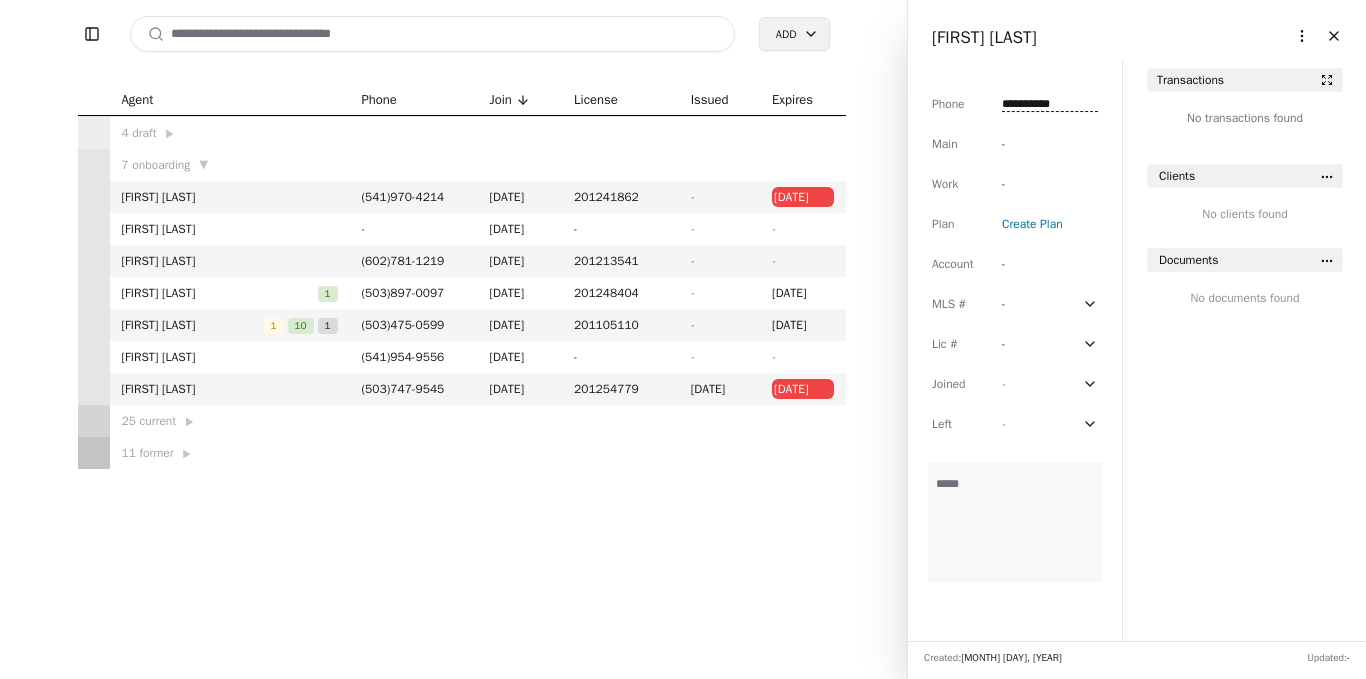 type on "**********" 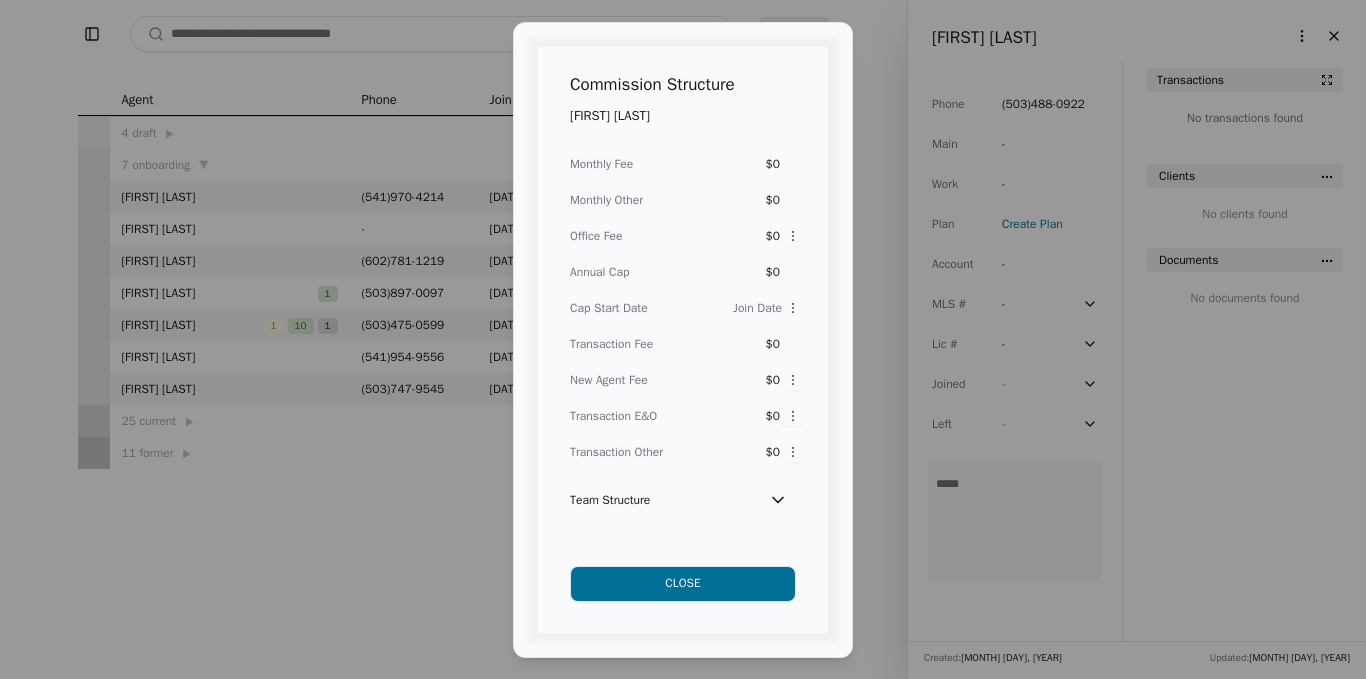 click on "$0" at bounding box center [762, 164] 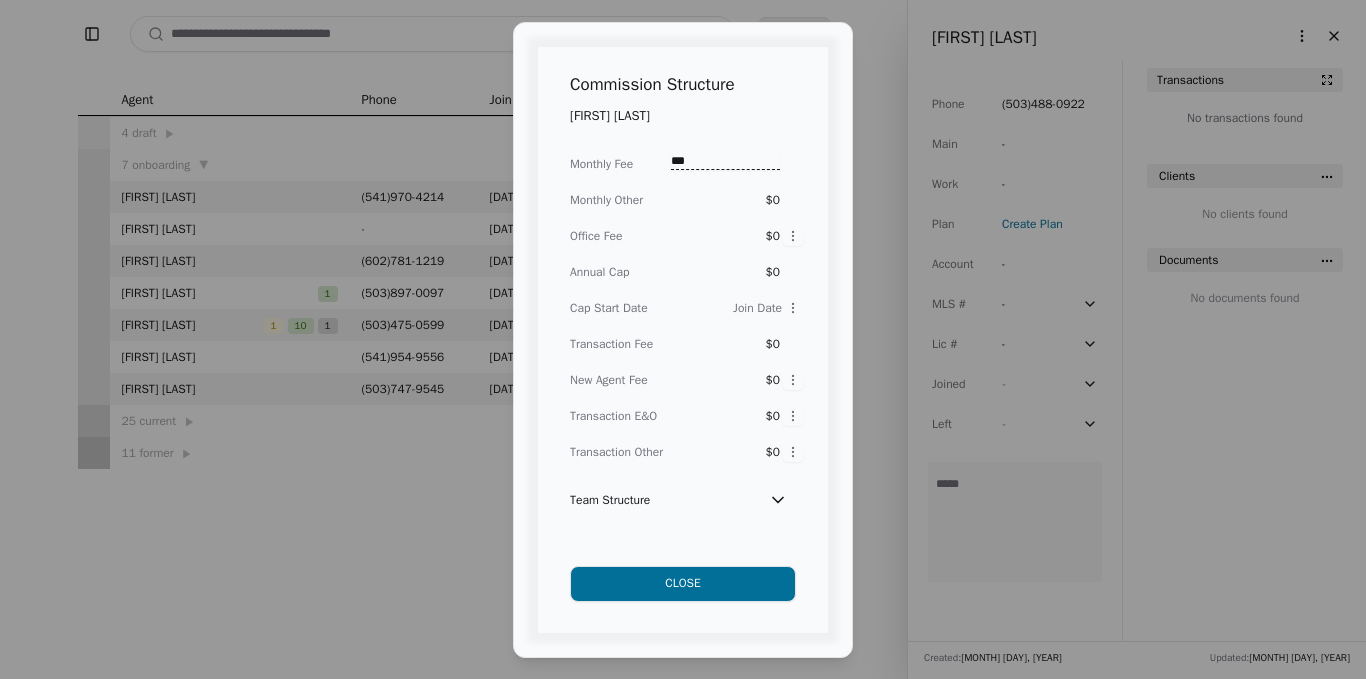 type on "***" 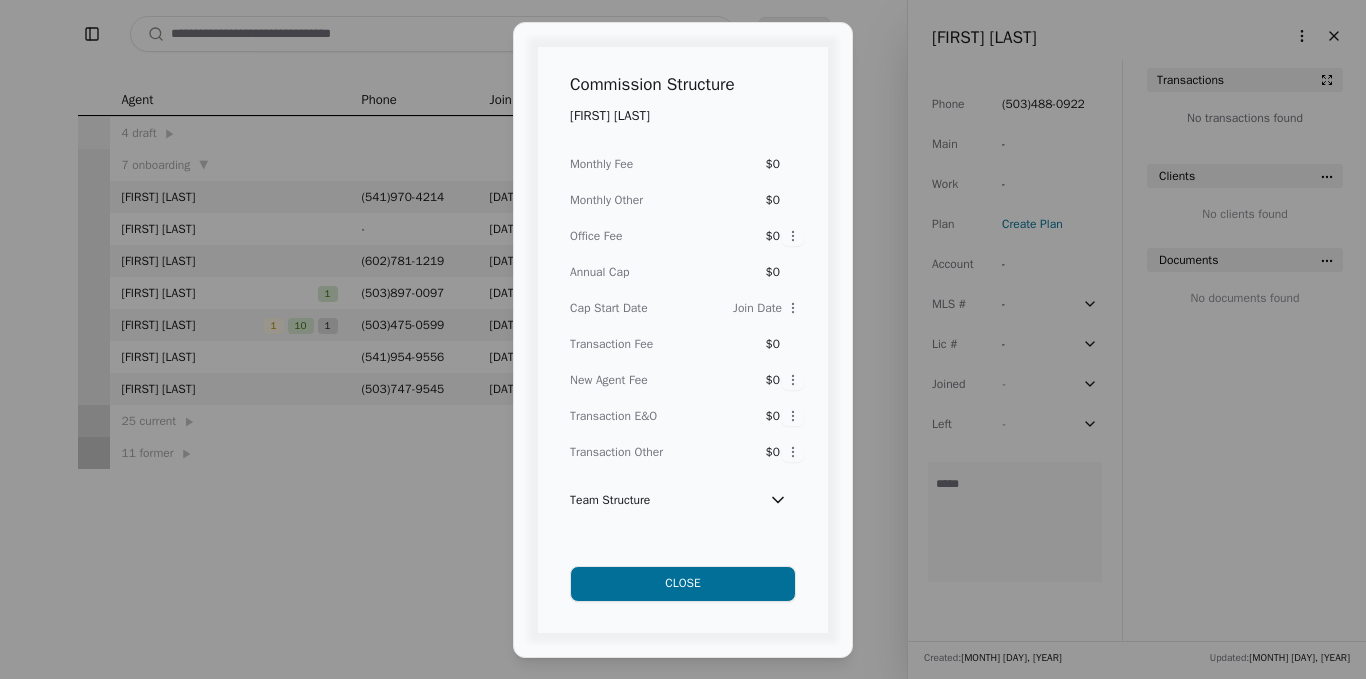 click on "$0" at bounding box center [762, 344] 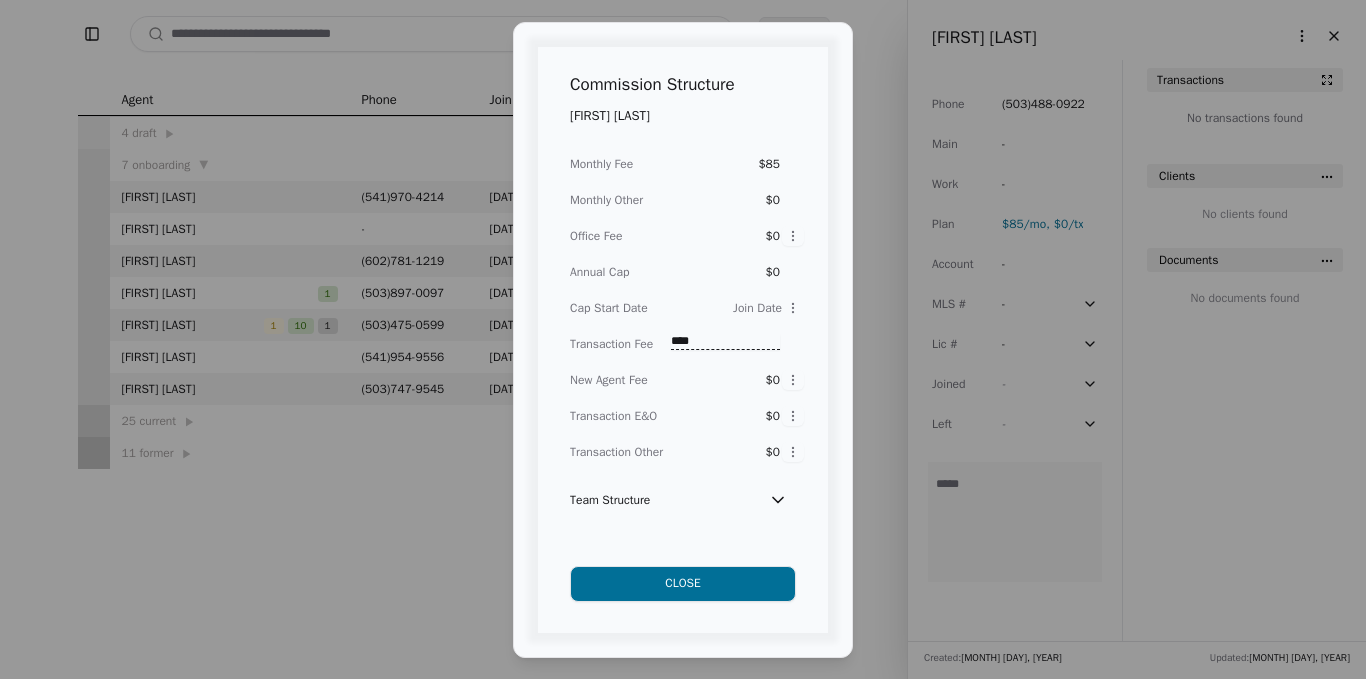type on "****" 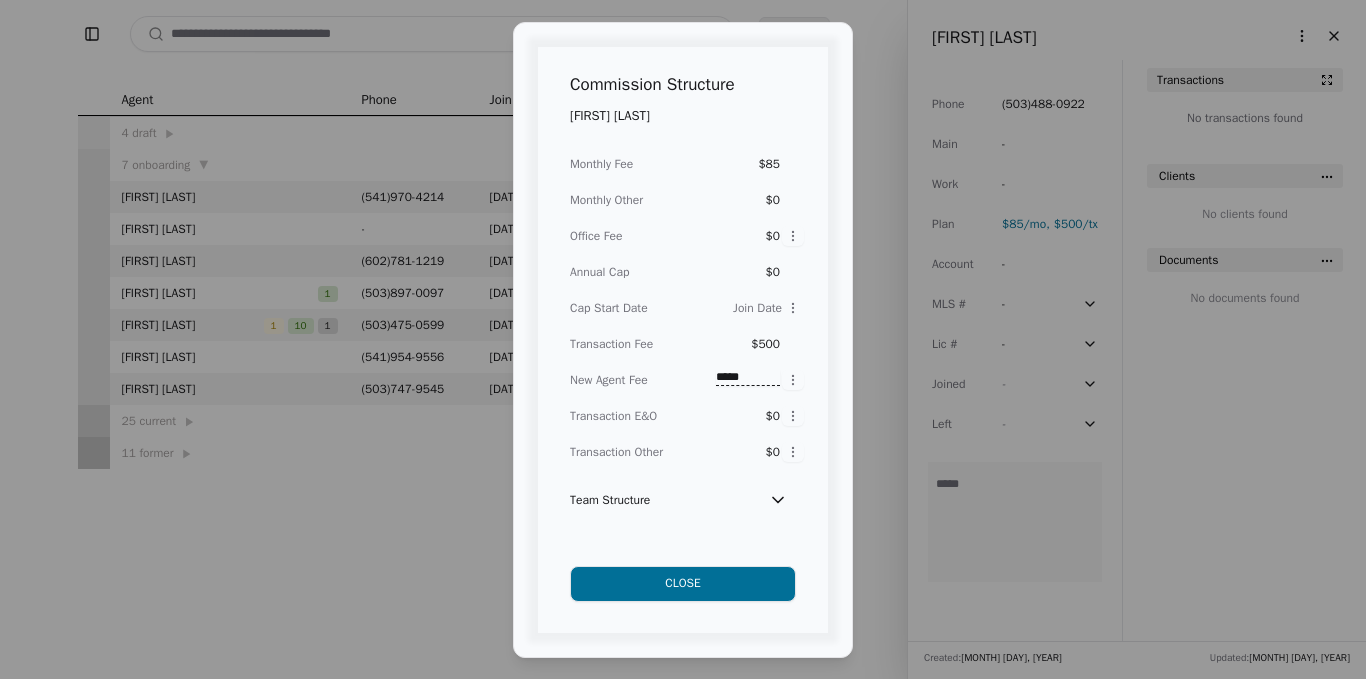 type on "*****" 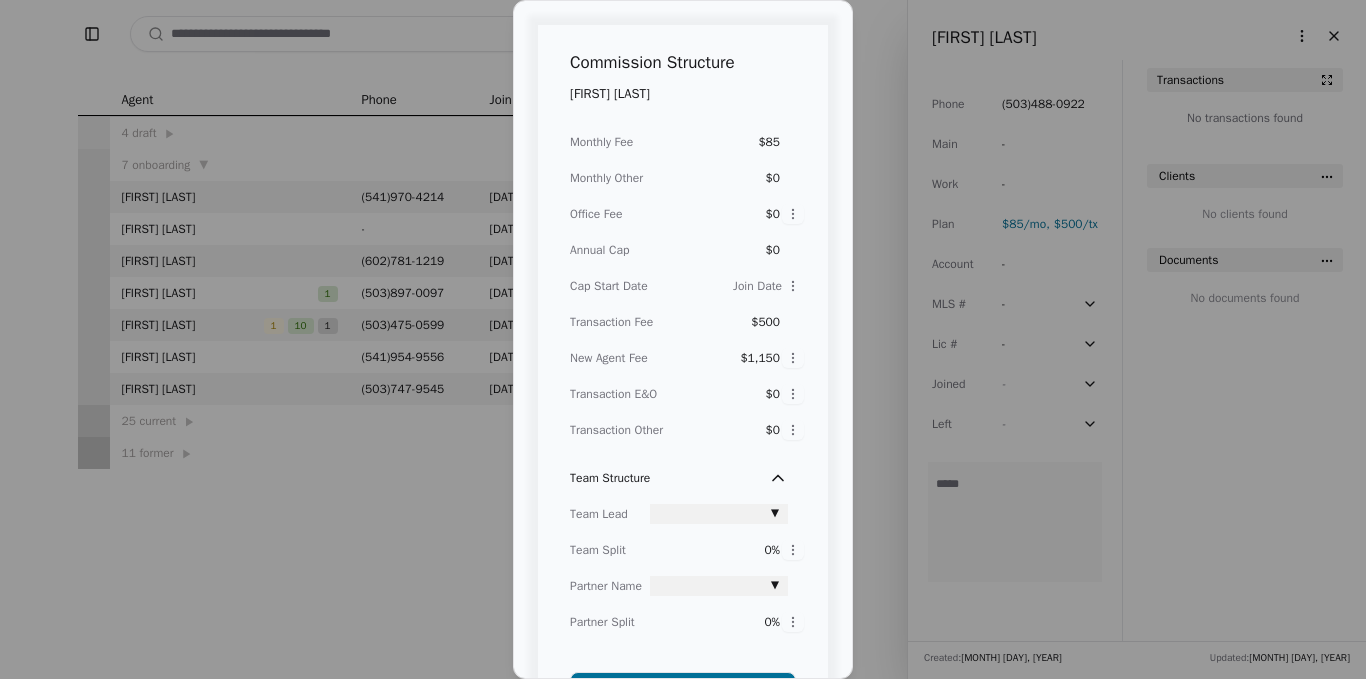 click on "Commission Structure Jennifer Butler Monthly Fee $85 Monthly Other $0 Office Fee $0 Annual Cap $0 Cap Start Date Join Date Transaction Fee $500 New Agent Fee $1,150 Transaction E&O $0 Transaction Other $0 Team Structure Team Lead   ▼ Command Palette Search for a command to run... Team Split 0% Partner Name   ▼ Command Palette Search for a command to run... Partner Split 0% Close" at bounding box center (683, 339) 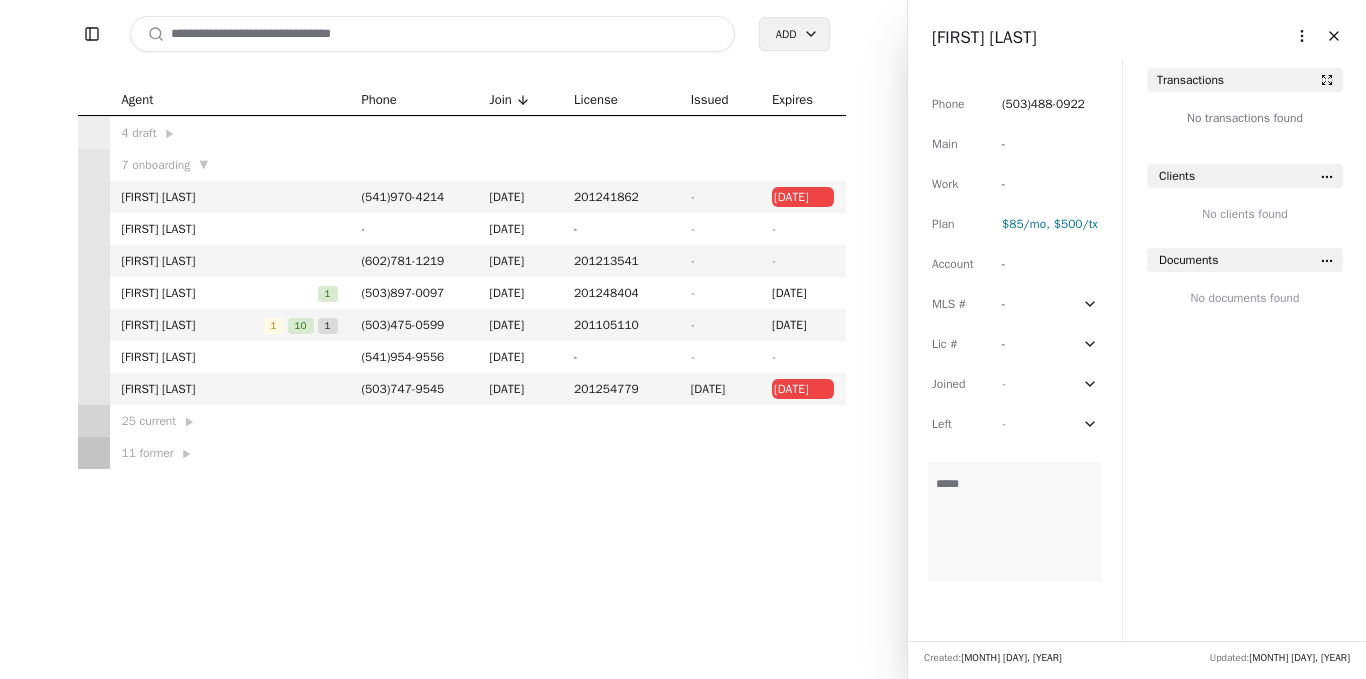 click on "-" at bounding box center (1020, 344) 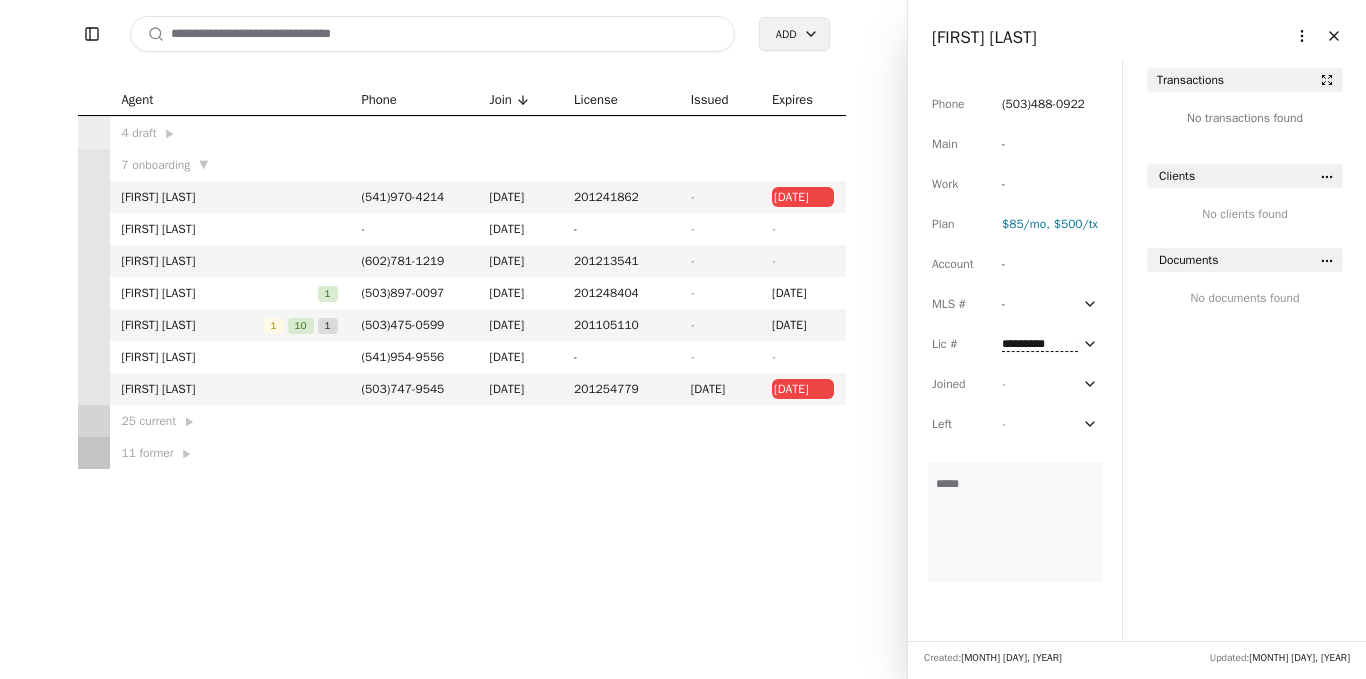 type on "*********" 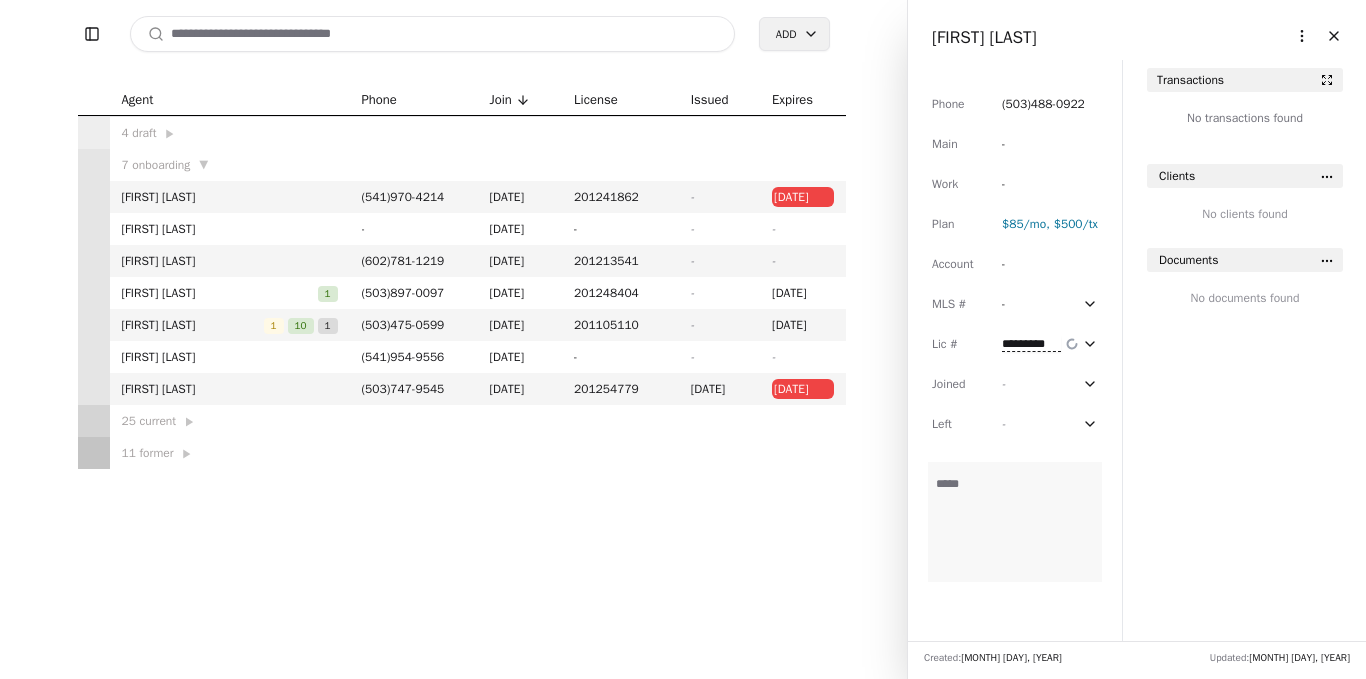 click on "-" at bounding box center (1020, 304) 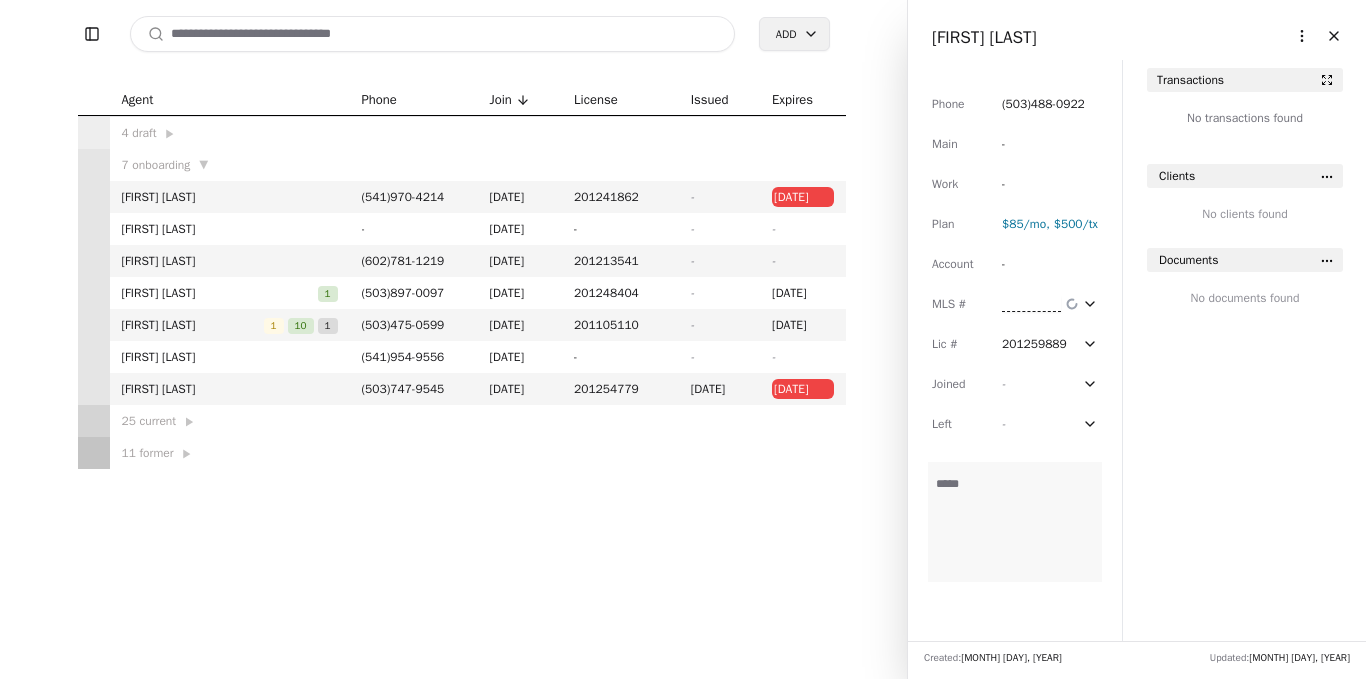 click on "Agent Phone Join License Issued Expires 4   draft ▶ 7   onboarding ▼ Tiffany Moore ( 541 )  970 - 4214 01/31/25 201241862 - 11/30/24 Tom Anderson - 01/01/25 - - - Gabriel Mellinger ( 602 )  781 - 1219 12/11/24 201213541 - - Thubten Comerford 1 ( 503 )  897 - 0097 04/01/24 201248404 - 05/31/26 Brett Myers 1 10 1 ( 503 )  475 - 0599 03/07/24 201105110 - 06/30/26 Margaret Anderson ( 541 )  954 - 9556 01/12/24 - - - Kurt McLaughlin ( 503 )  747 - 9545 01/02/24 201254779 12/22/23 05/31/25 25   current ▶ 11   former ▶" at bounding box center (461, 276) 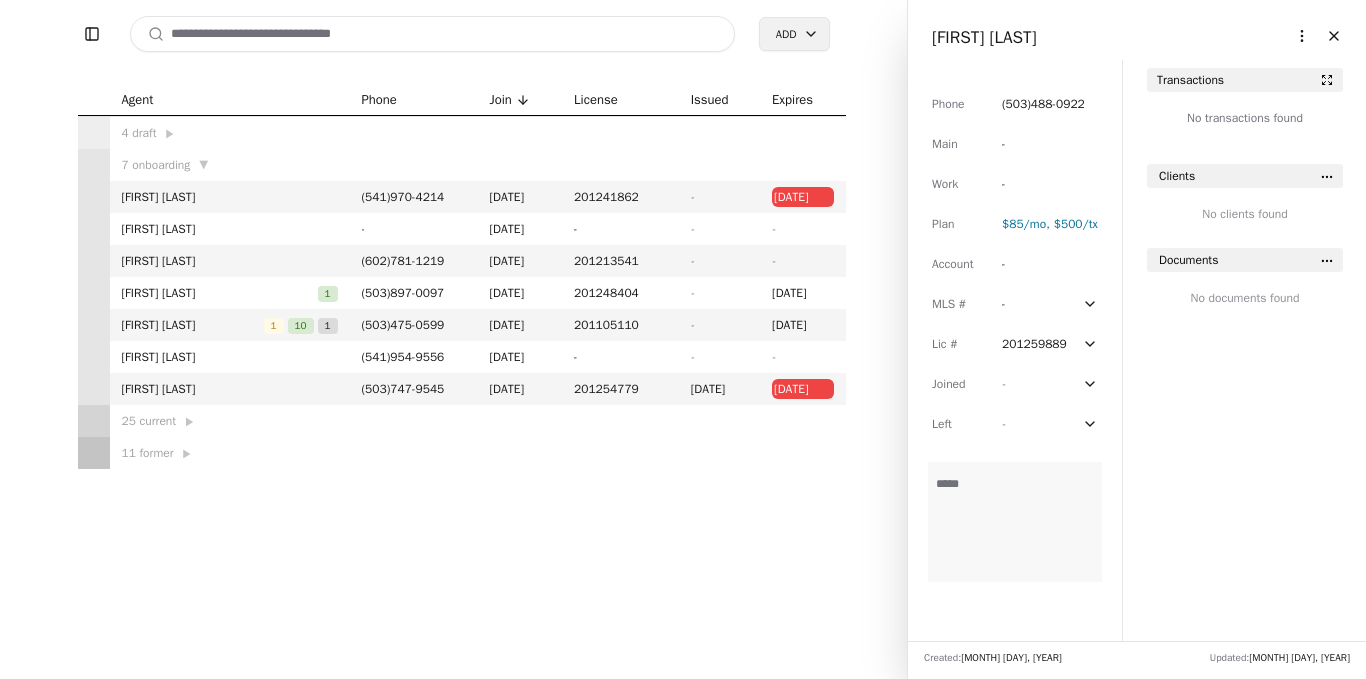 click on "Agent Phone Join License Issued Expires 4   draft ▶ 7   onboarding ▼ Tiffany Moore ( 541 )  970 - 4214 01/31/25 201241862 - 11/30/24 Tom Anderson - 01/01/25 - - - Gabriel Mellinger ( 602 )  781 - 1219 12/11/24 201213541 - - Thubten Comerford 1 ( 503 )  897 - 0097 04/01/24 201248404 - 05/31/26 Brett Myers 1 10 1 ( 503 )  475 - 0599 03/07/24 201105110 - 06/30/26 Margaret Anderson ( 541 )  954 - 9556 01/12/24 - - - Kurt McLaughlin ( 503 )  747 - 9545 01/02/24 201254779 12/22/23 05/31/25 25   current ▶ 11   former ▶" at bounding box center [461, 276] 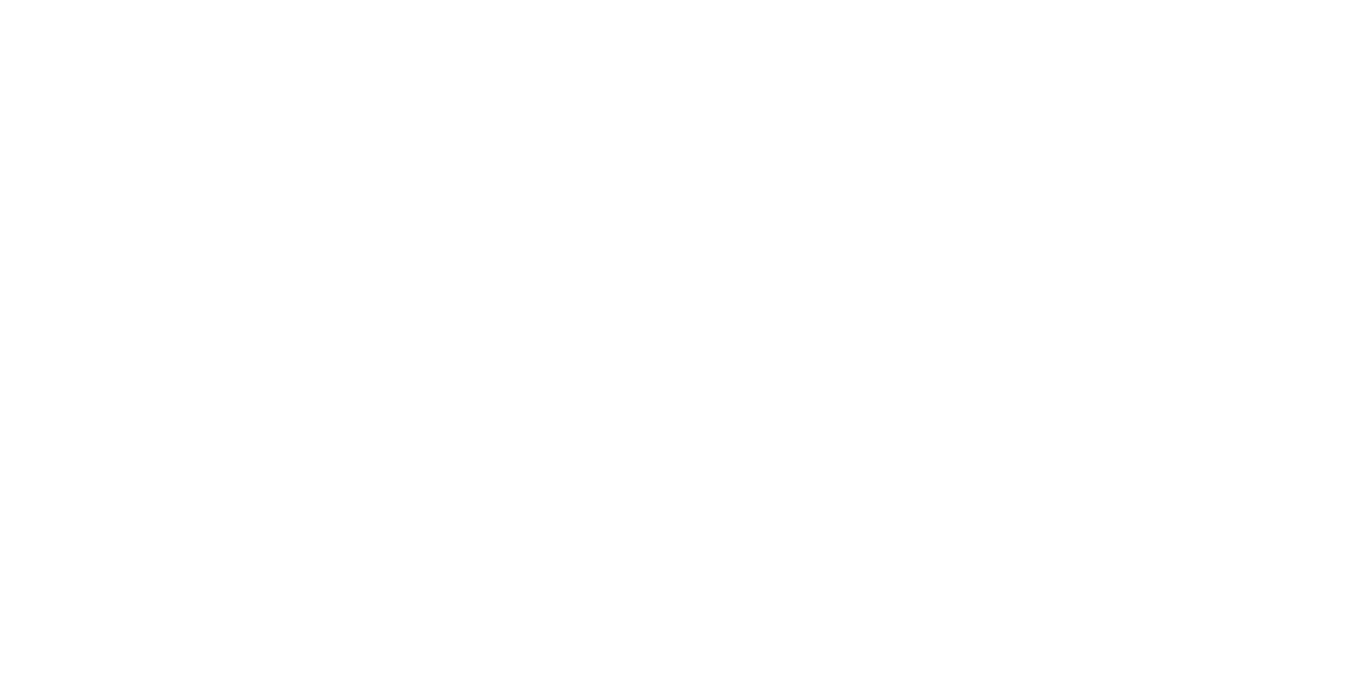 scroll, scrollTop: 0, scrollLeft: 0, axis: both 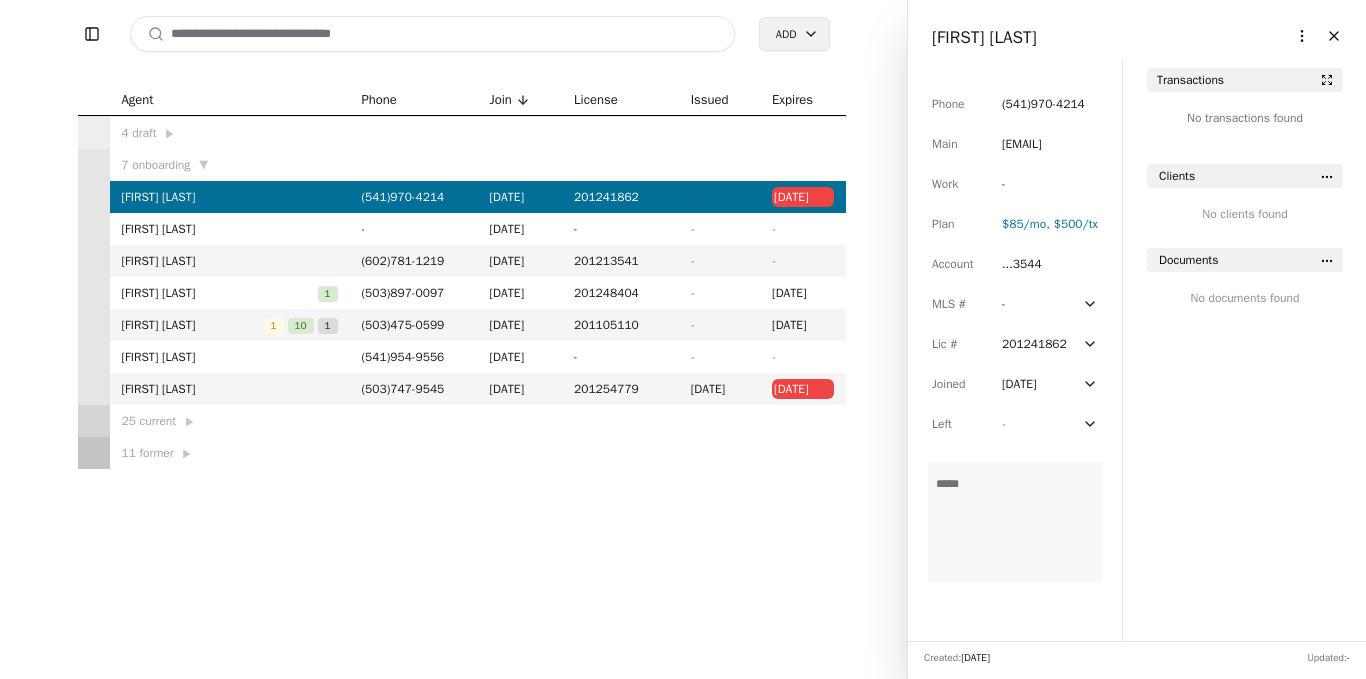 click on "25   current ▶" at bounding box center (230, 421) 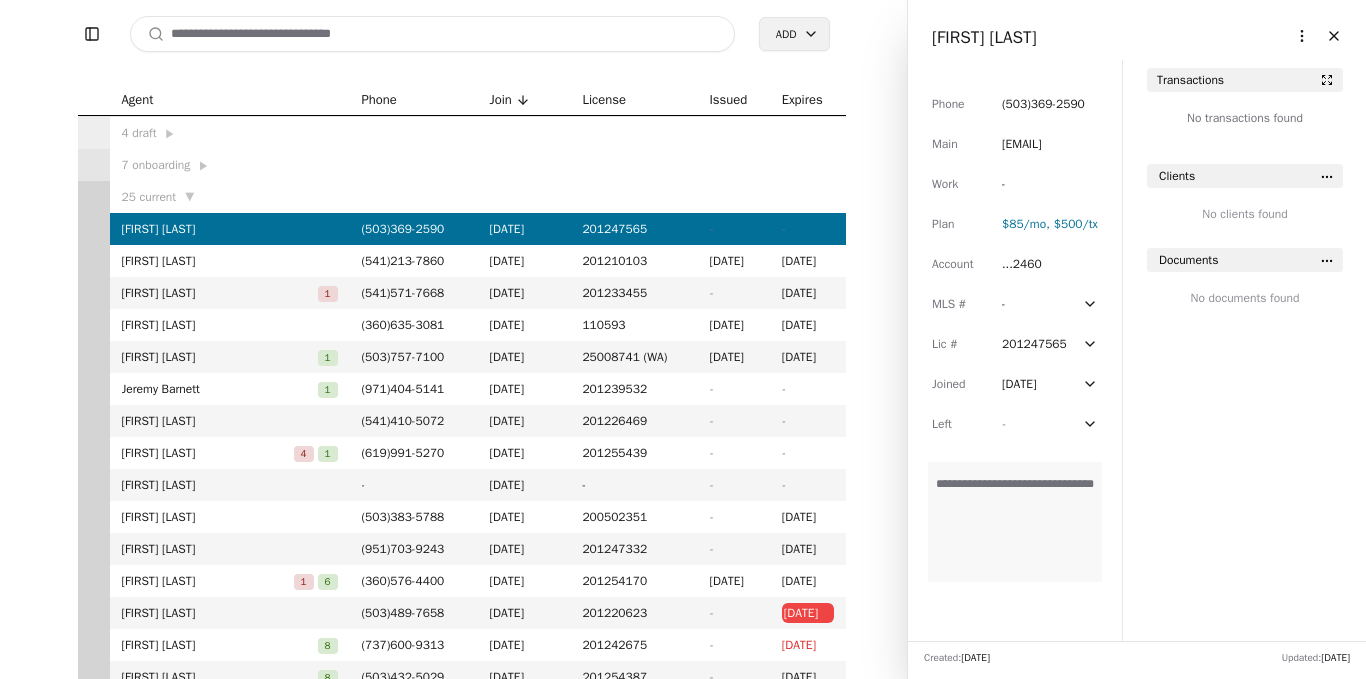 click at bounding box center [432, 34] 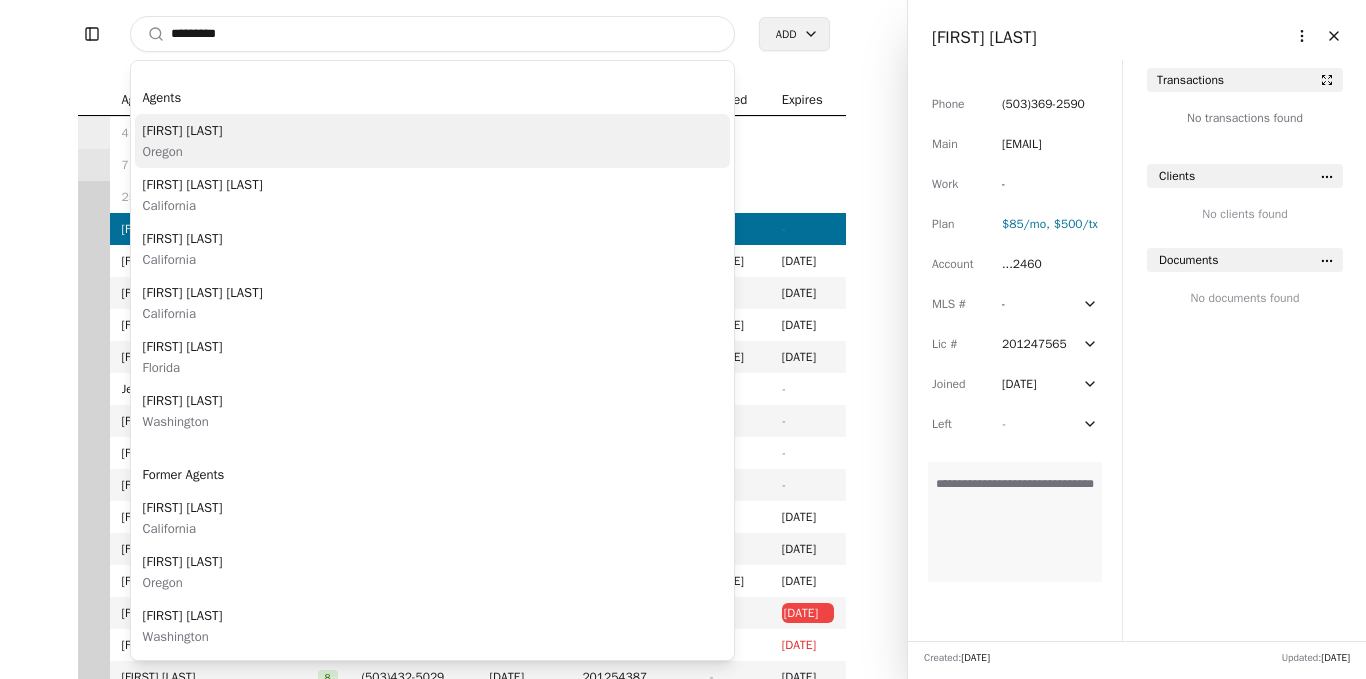 type on "********" 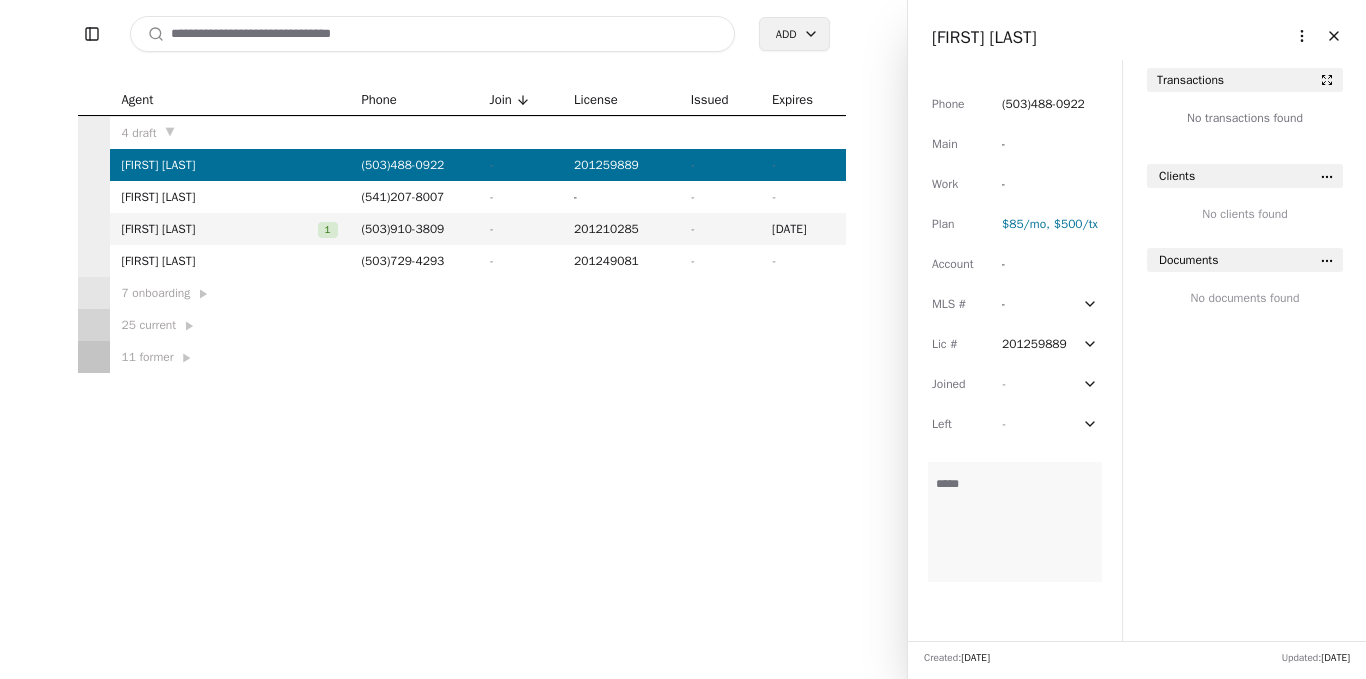 click on "Agent Phone Join License IssuedExpires 4   draft ▼ [FIRST] [LAST] ( [PHONE] ) - [NUMBER] - - [FIRST] [LAST] ( [PHONE] ) - - - - [FIRST] [LAST] 1 ( [PHONE] ) - [NUMBER] - [DATE] [FIRST] [LAST] ( [PHONE] ) - [NUMBER] - - 7   onboarding ▶ 25   current ▶ 11   former ▶ Agent Sidebar Agent Sidebar
[FIRST] [LAST] More options Close Phone ( [PHONE] ) Main - Work - Plan $85 /mo, $500 /tx Account - MLS # - Lic # [NUMBER] Joined - Left - Commission Structure Commission Structure Transactions No transactions found Clients No clients found Documents No documents found Created:  [DATE] Updated:  [DATE] Production Report Production Report" at bounding box center (683, 339) 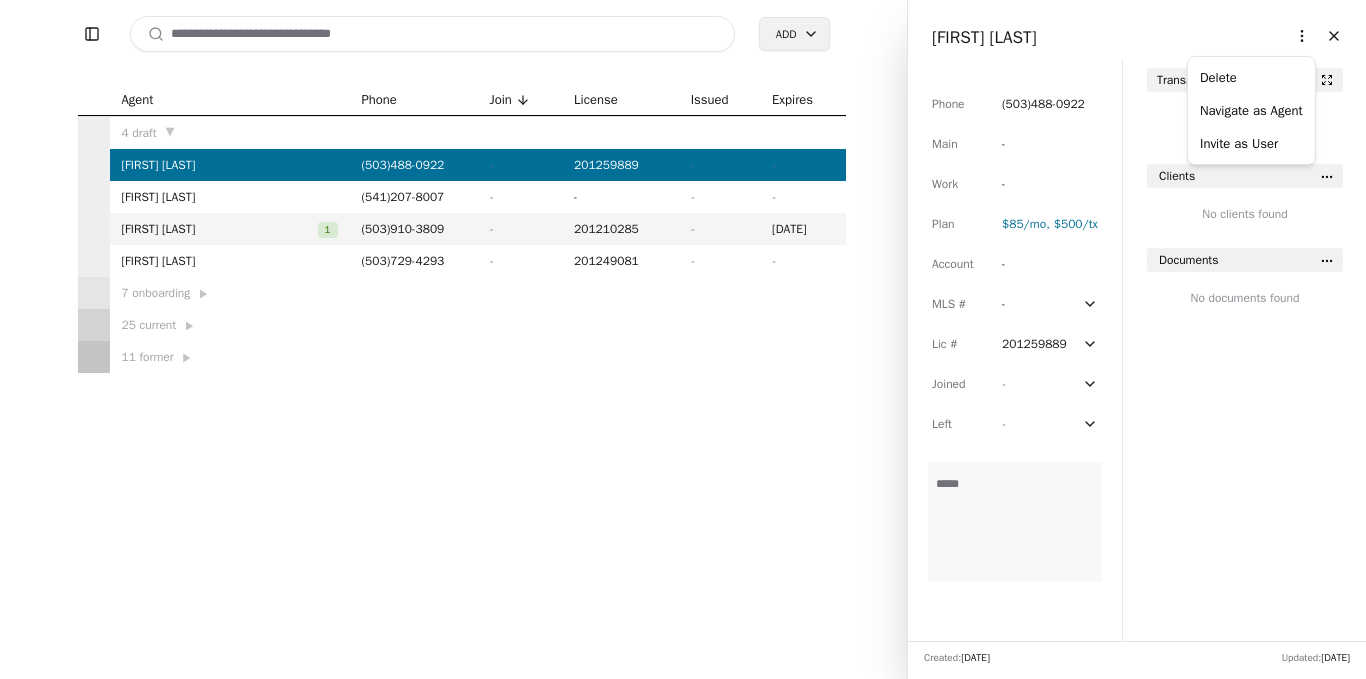 click on "Agent Phone Join License IssuedExpires 4   draft ▼ [FIRST] [LAST] ( [PHONE] )  - [NUMBER] - - [FIRST] [LAST] ( [PHONE] ) - - - - [FIRST] [LAST] 1 ( [PHONE] ) - [NUMBER] - [DATE] [FIRST] [LAST] ( [PHONE] ) - [NUMBER] - - 7   onboarding ▶ 25   current ▶ 11   former ▶ Agent Sidebar Agent Sidebar
[FIRST] [LAST] More options Close Phone ( [PHONE] ) Main - Work - Plan $85 /mo, $500 /tx Account - MLS # - Lic # [NUMBER] Joined - Left - Commission Structure Commission Structure Transactions No transactions found Clients No clients found Documents No documents found Created:  [DATE] Updated:  [DATE] Production Report Production Report Delete Navigate as Agent Invite as User" at bounding box center [683, 339] 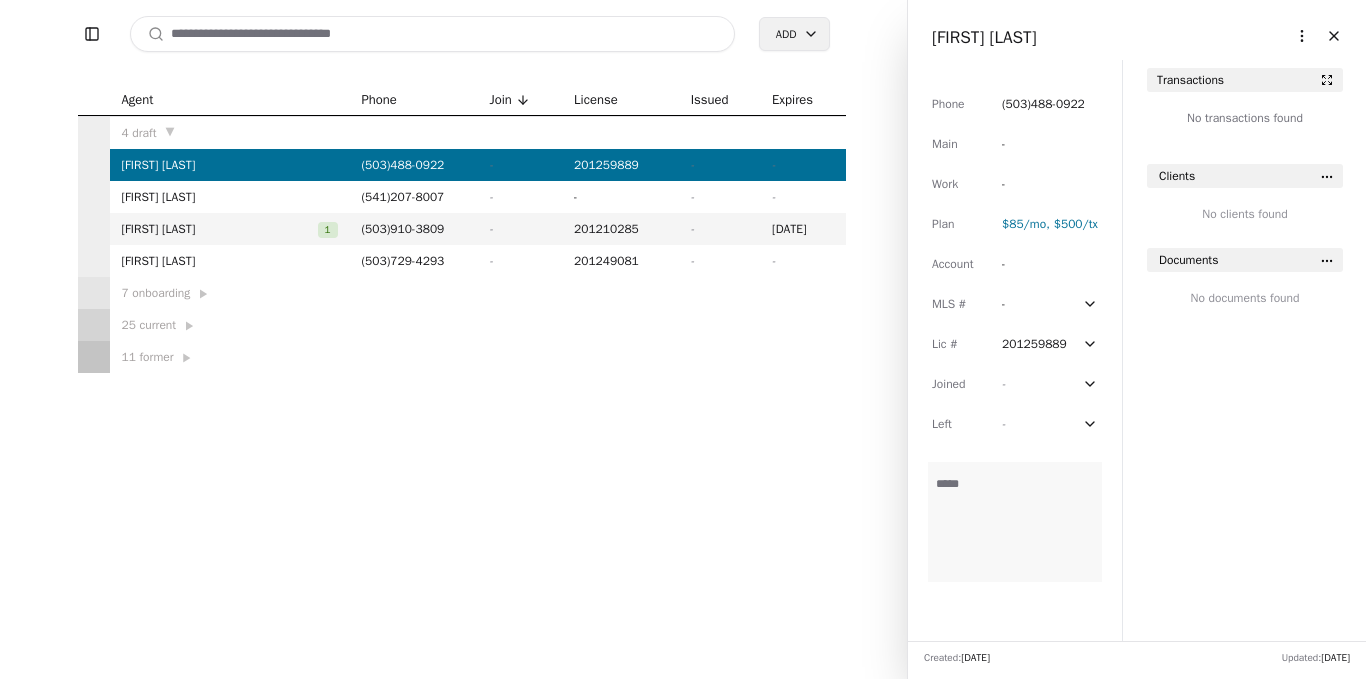 click on "Agent Phone Join License IssuedExpires 4   draft ▼ [FIRST] [LAST] ( [PHONE] ) - [NUMBER] - - [FIRST] [LAST] ( [PHONE] ) - - - - [FIRST] [LAST] 1 ( [PHONE] ) - [NUMBER] - [DATE] [FIRST] [LAST] ( [PHONE] ) - [NUMBER] - - 7   onboarding ▶ 25   current ▶ 11   former ▶" at bounding box center (461, 228) 